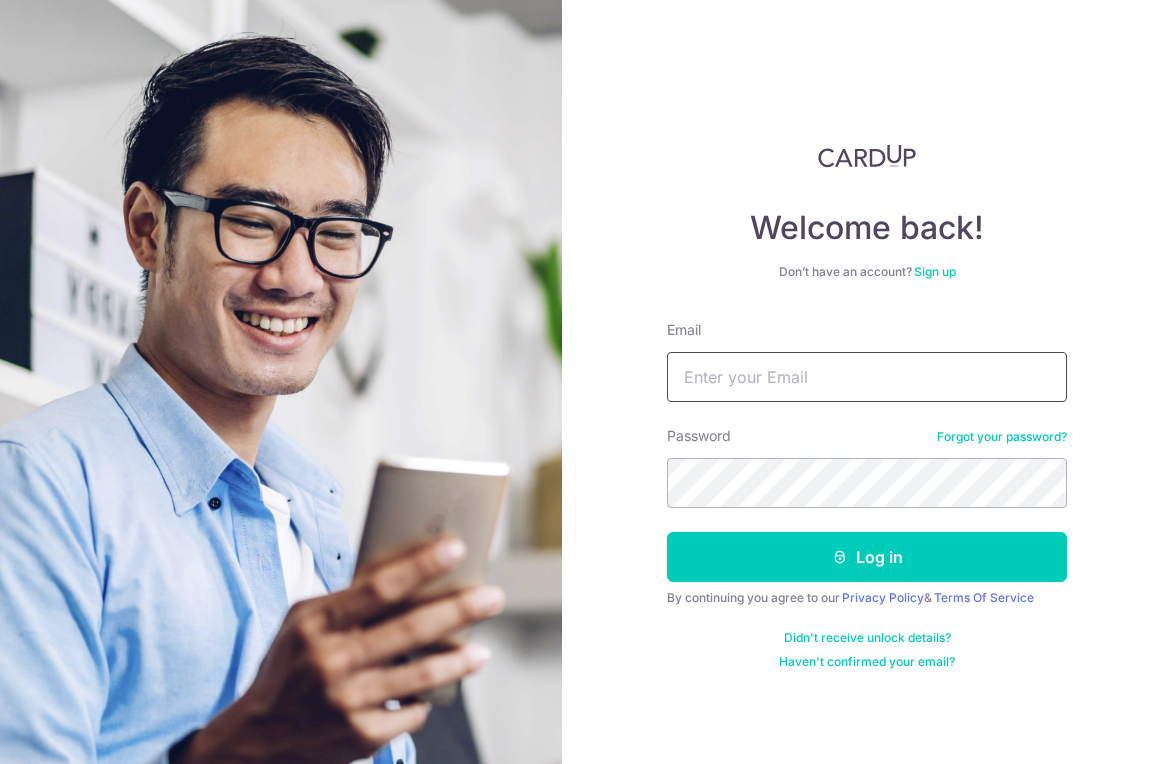 scroll, scrollTop: 0, scrollLeft: 0, axis: both 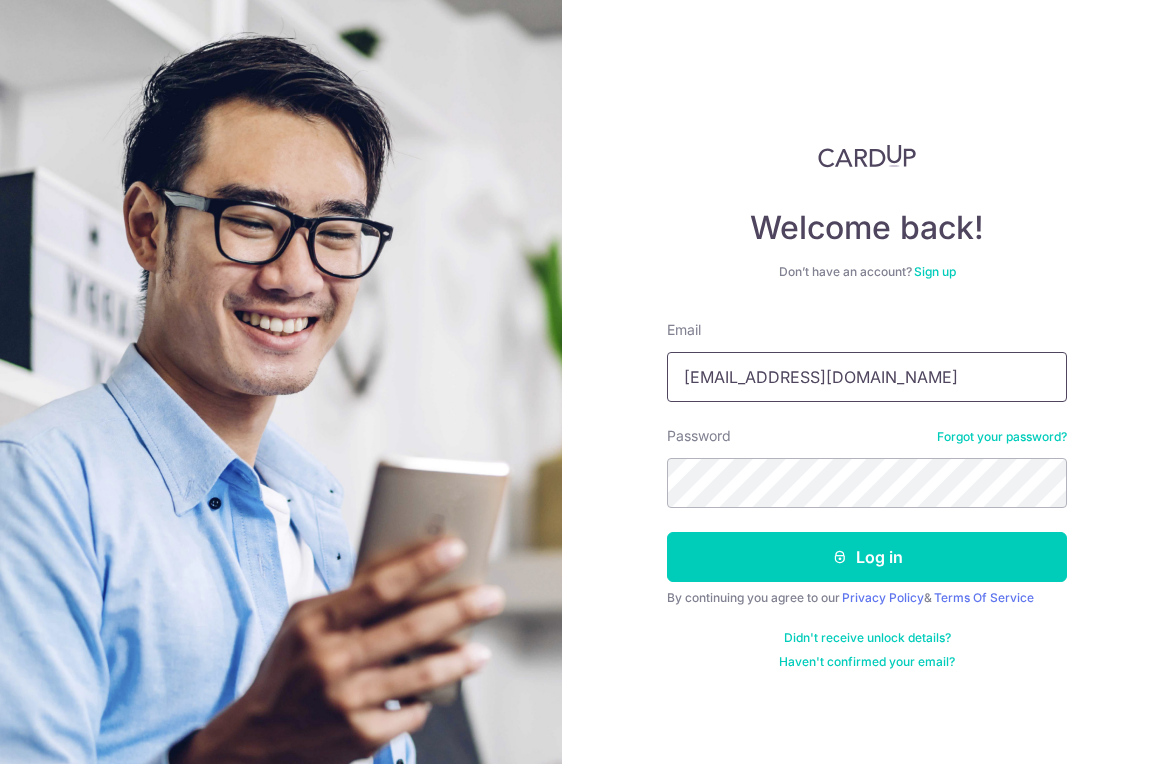 type on "[EMAIL_ADDRESS][DOMAIN_NAME]" 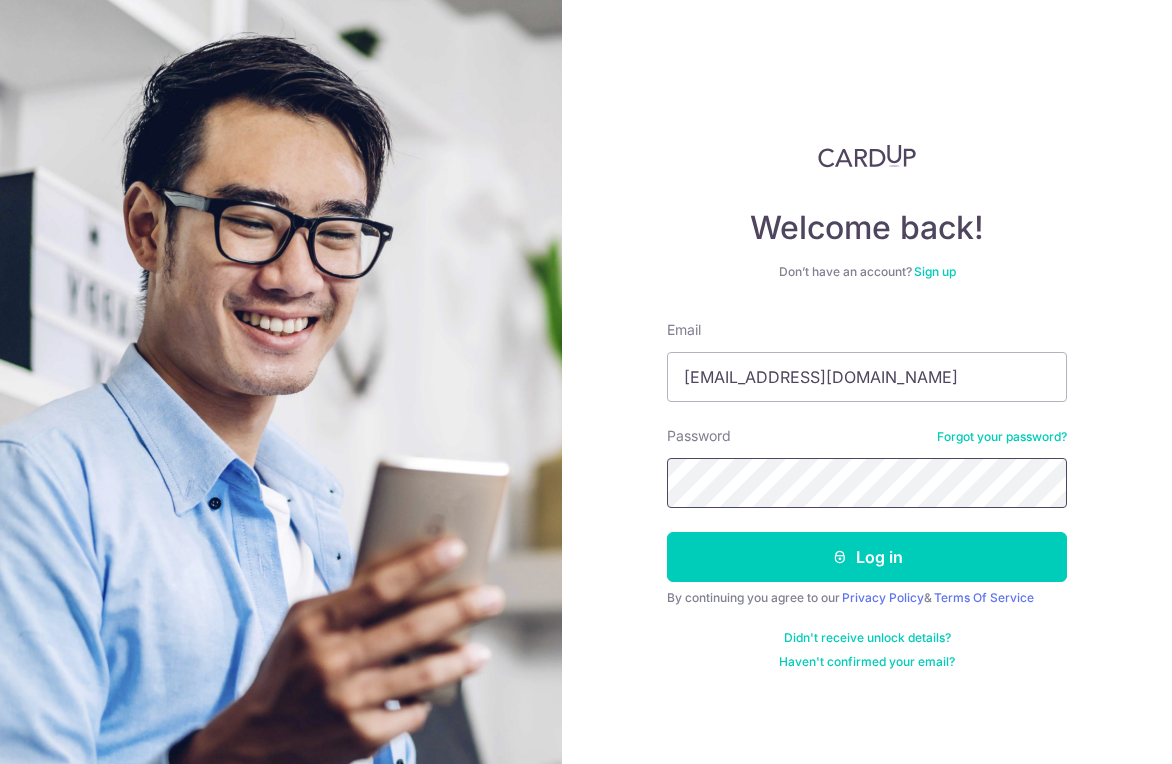 click on "Log in" at bounding box center (867, 557) 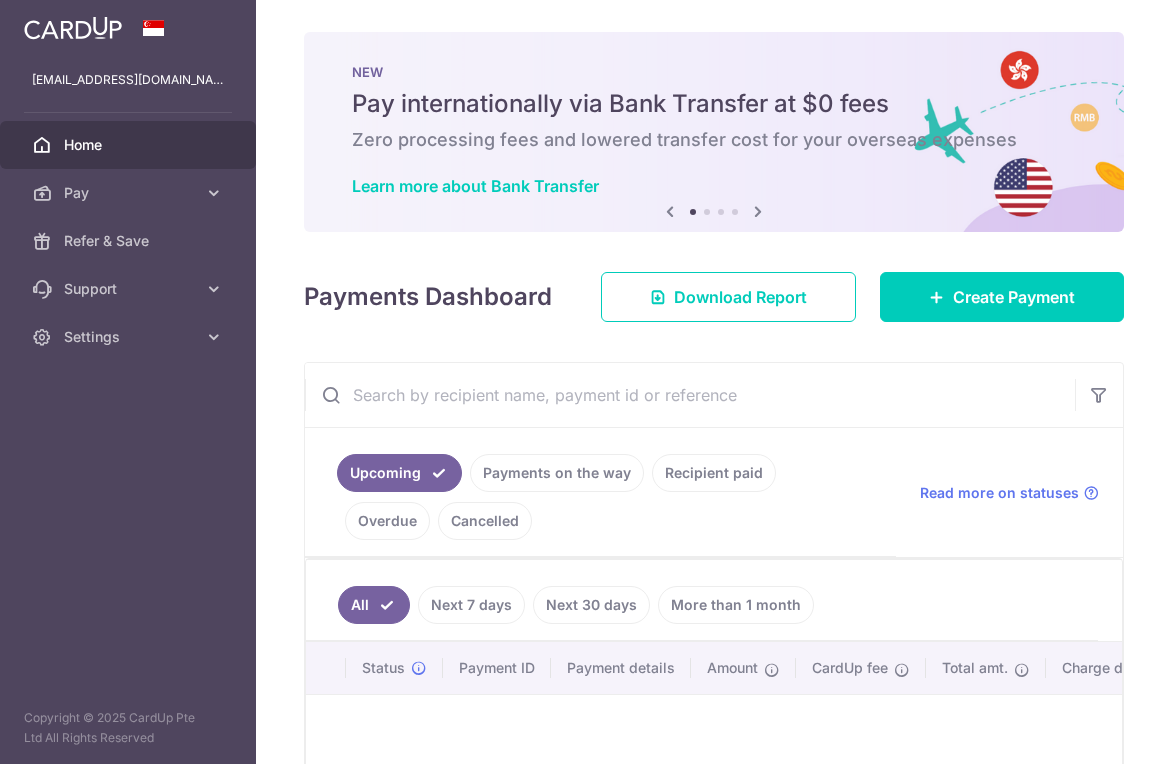 scroll, scrollTop: 0, scrollLeft: 0, axis: both 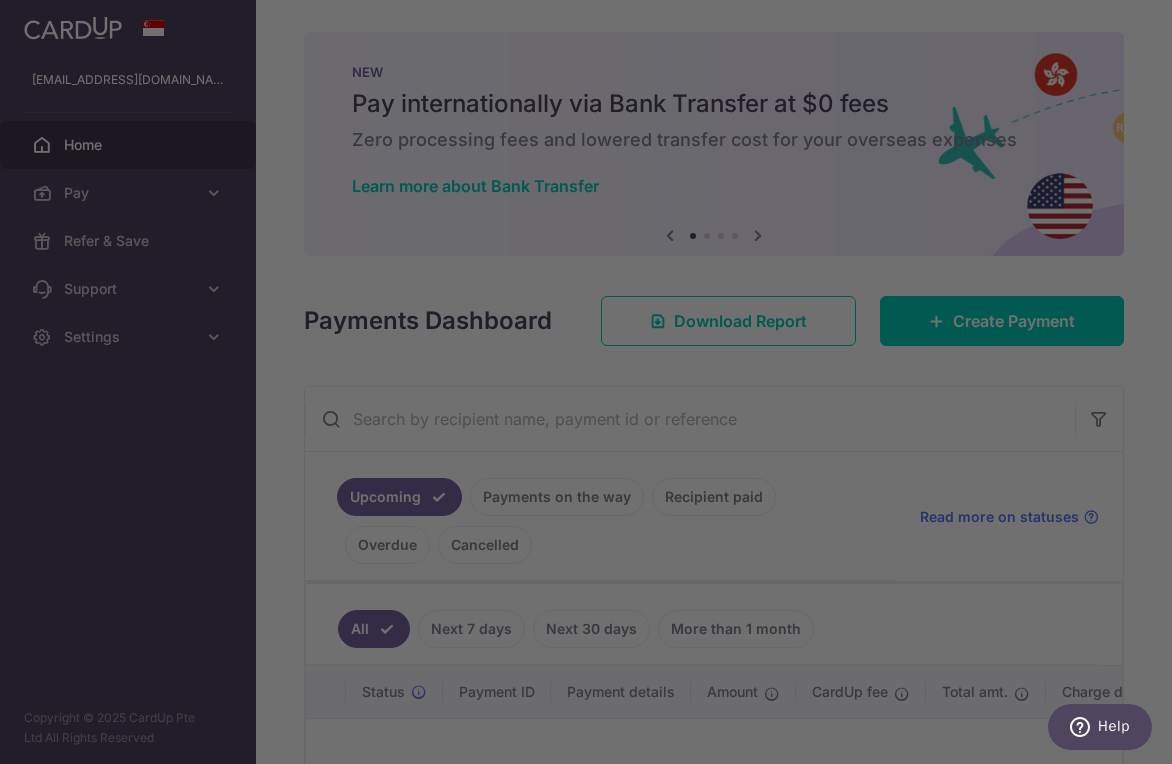 click at bounding box center (592, 386) 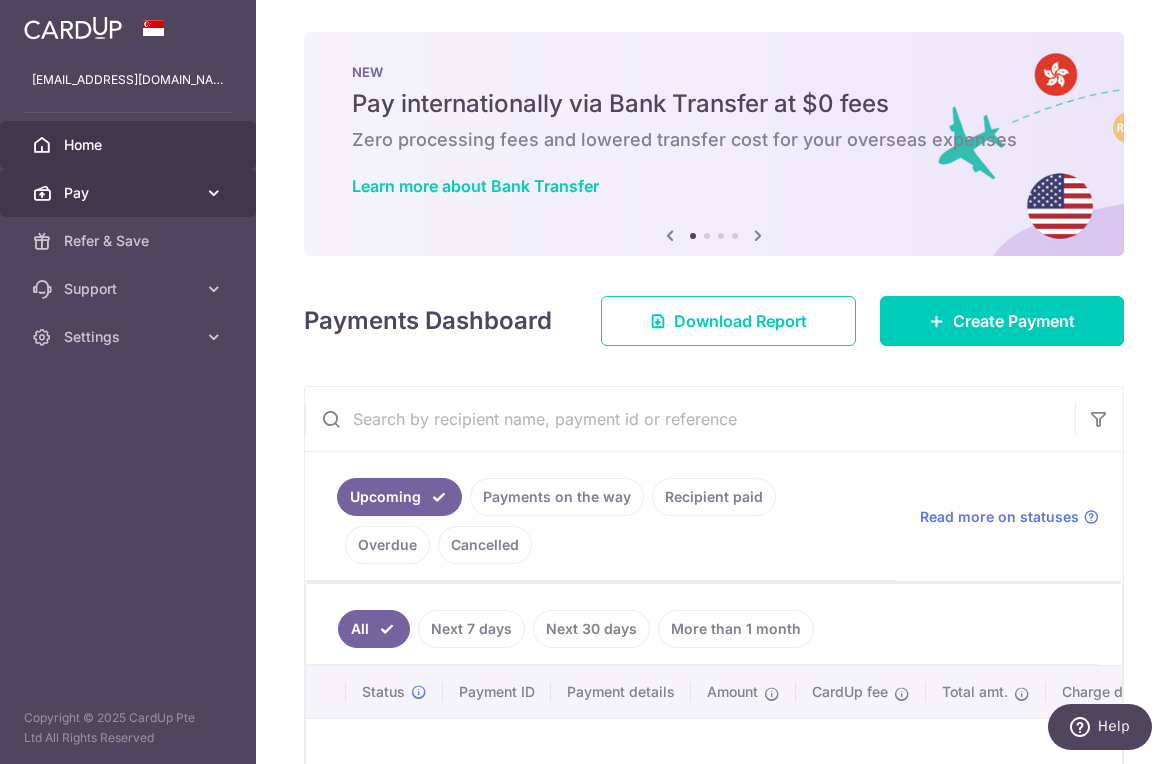 click on "Pay" at bounding box center [130, 193] 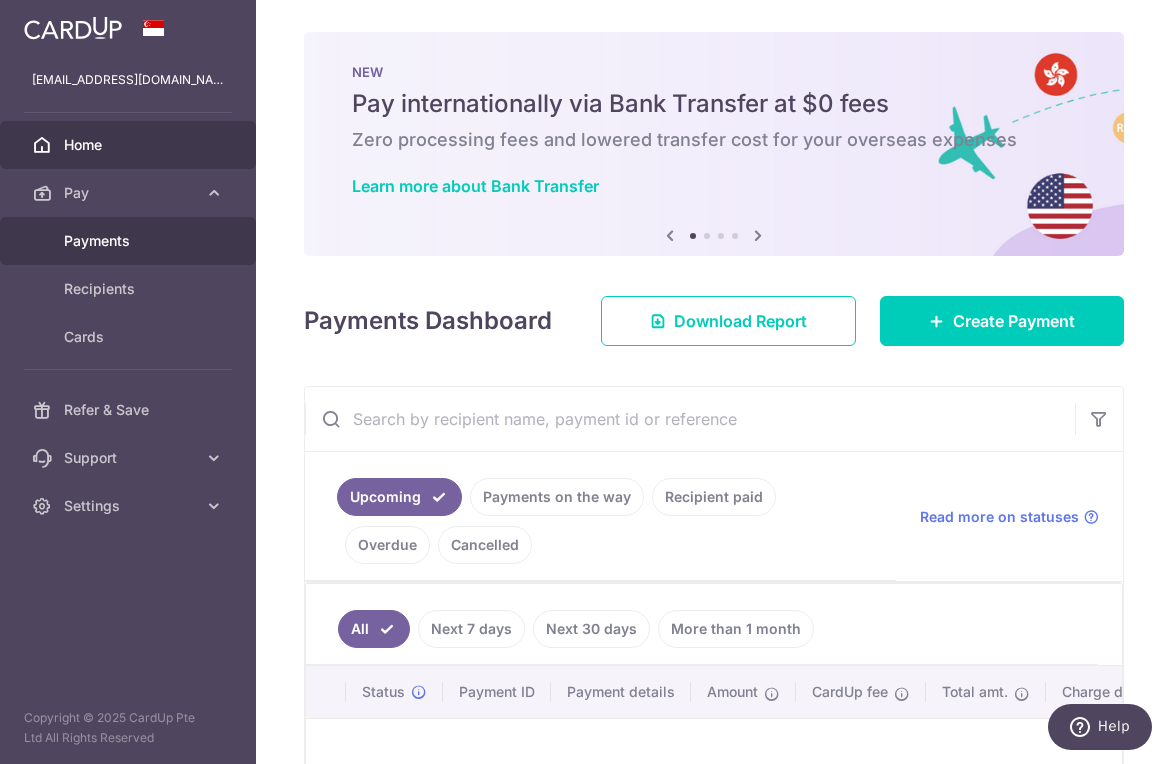 click on "Payments" at bounding box center (130, 241) 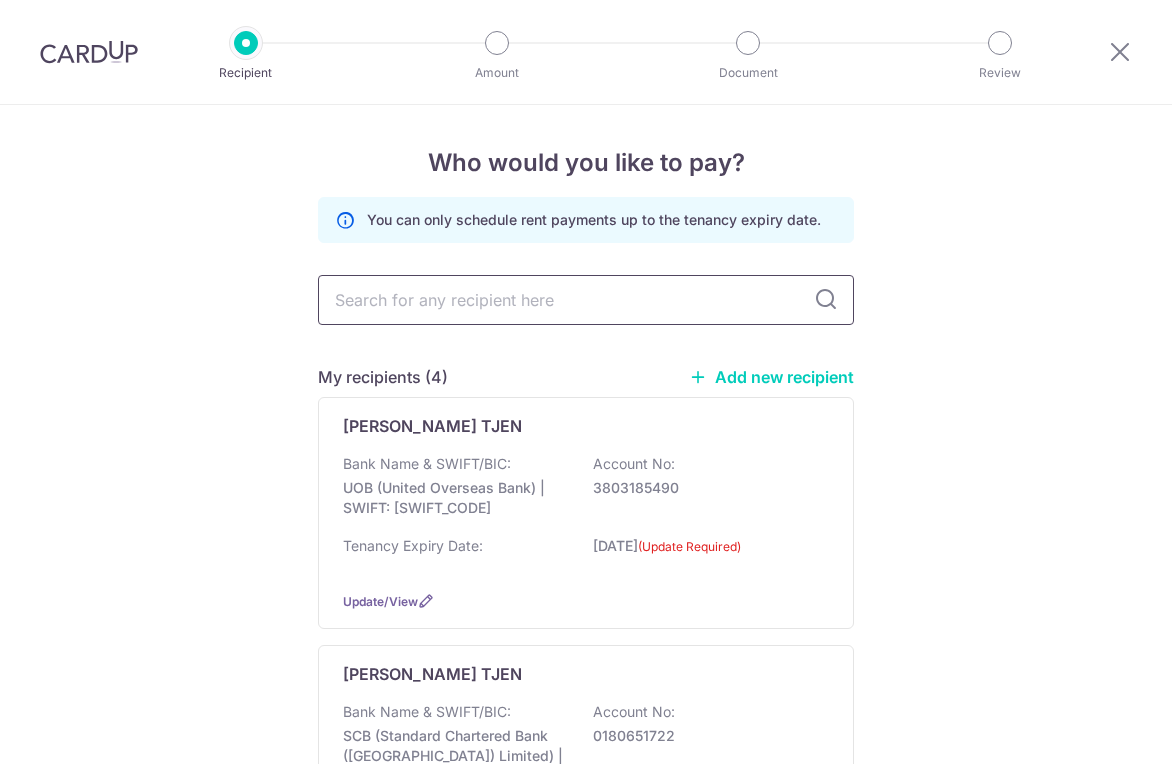 scroll, scrollTop: 0, scrollLeft: 0, axis: both 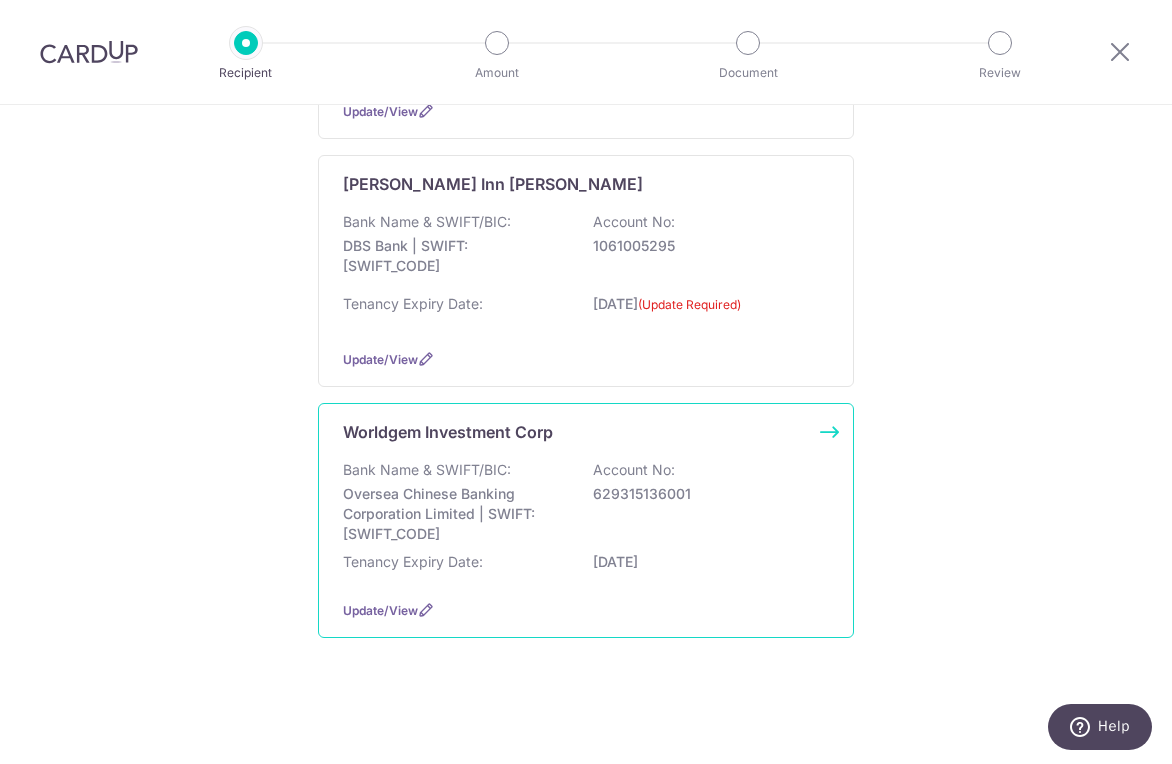 click on "Account No:" at bounding box center (634, 470) 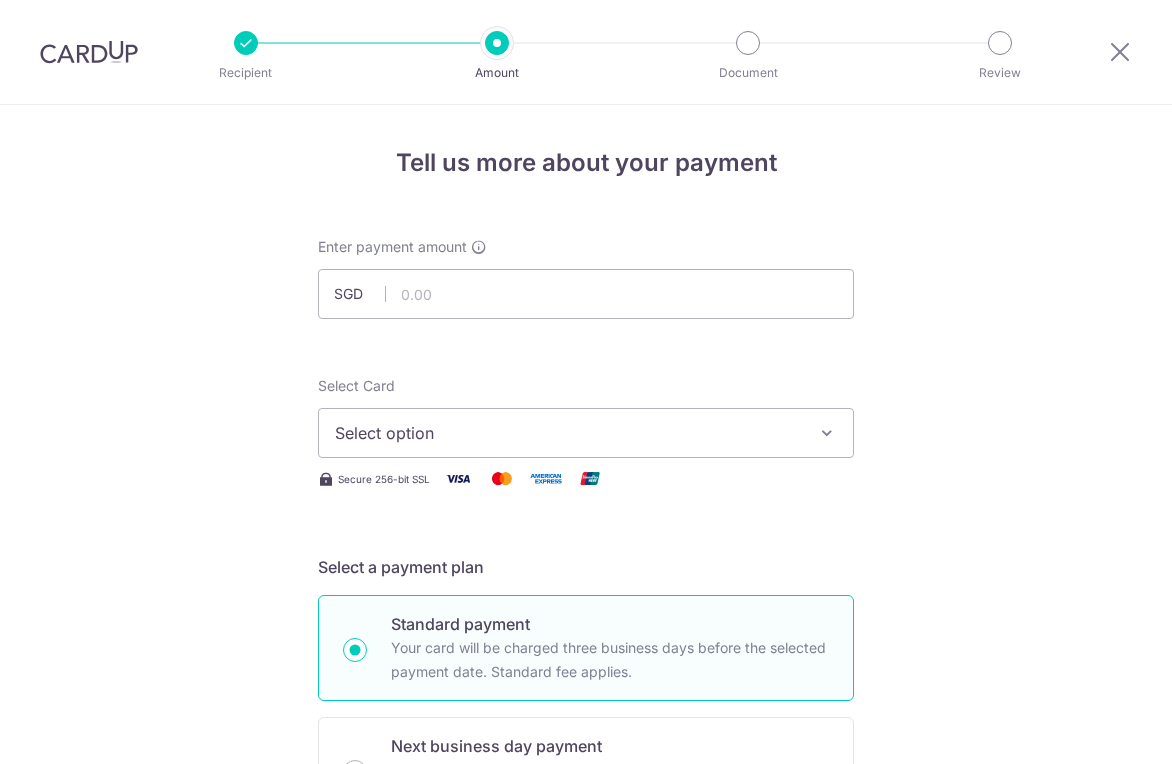 scroll, scrollTop: 0, scrollLeft: 0, axis: both 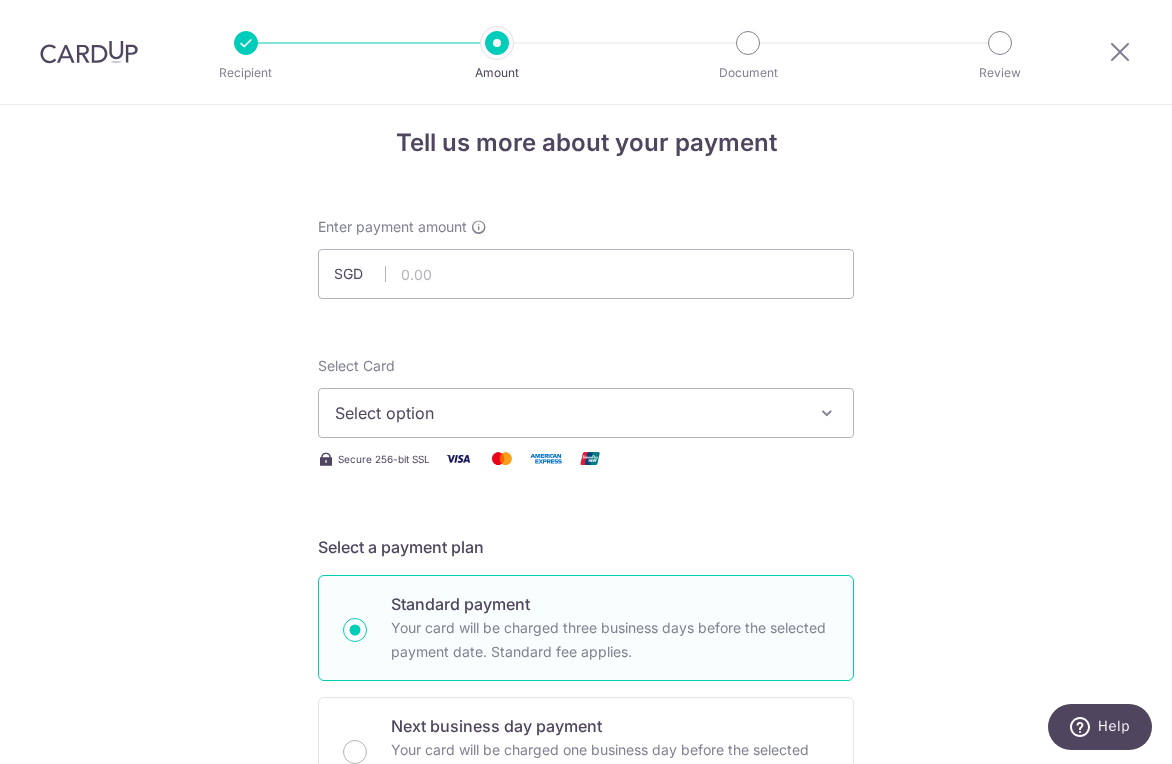 click on "Select option" at bounding box center [568, 413] 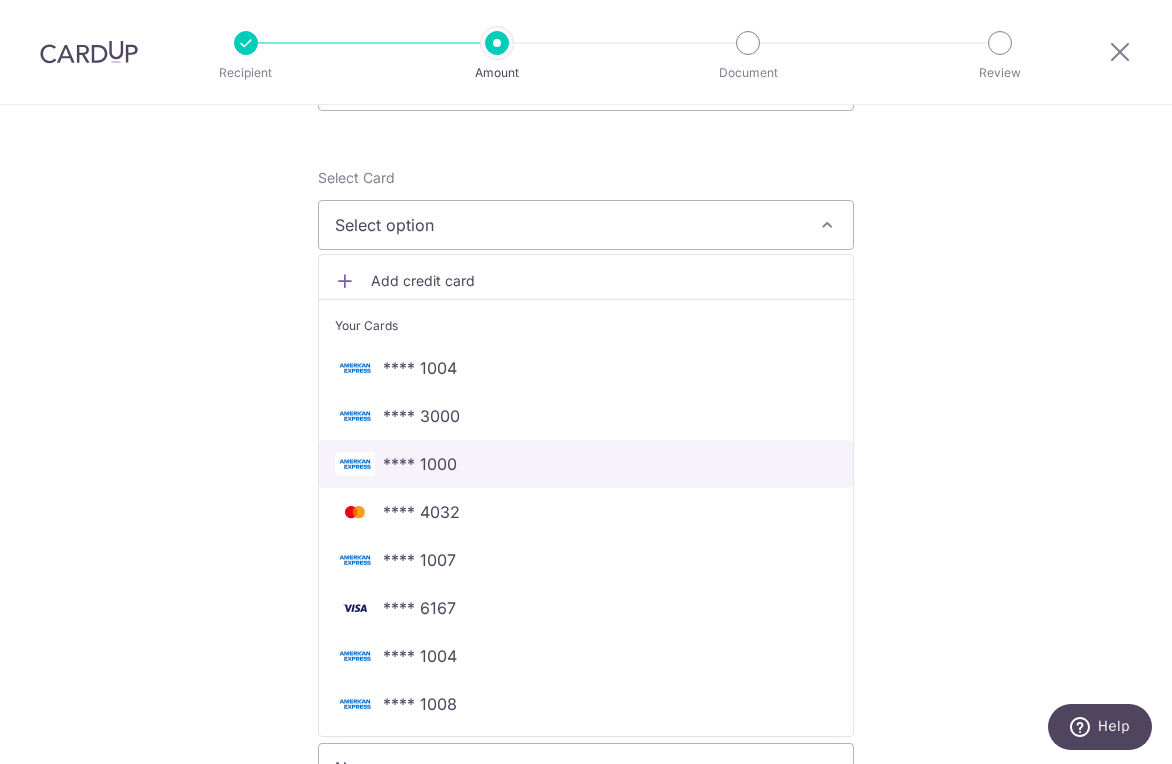 scroll, scrollTop: 230, scrollLeft: 0, axis: vertical 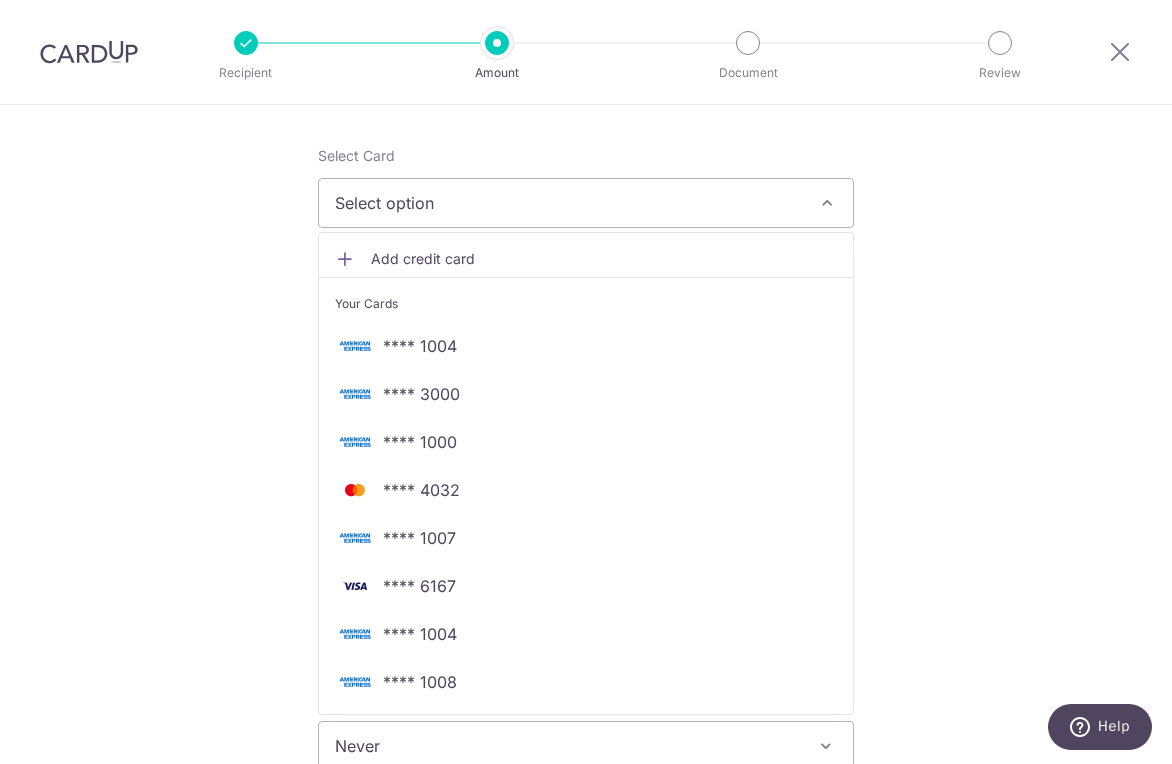 type 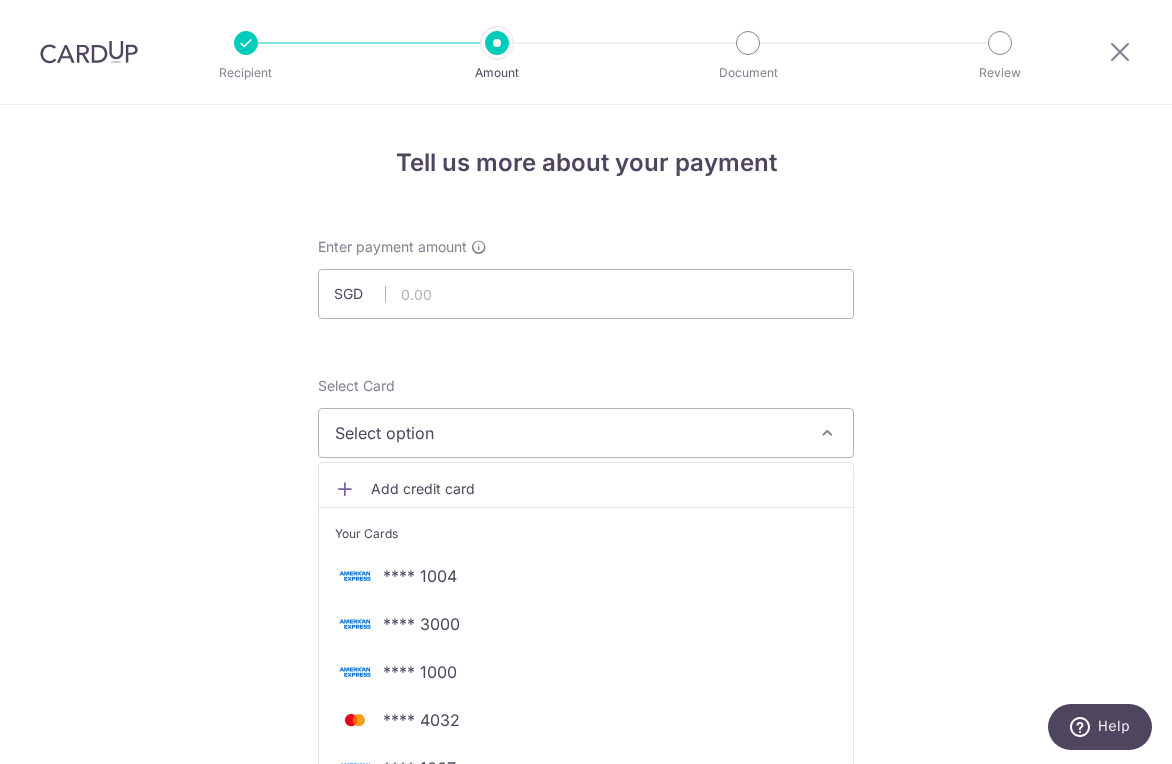 scroll, scrollTop: 0, scrollLeft: 0, axis: both 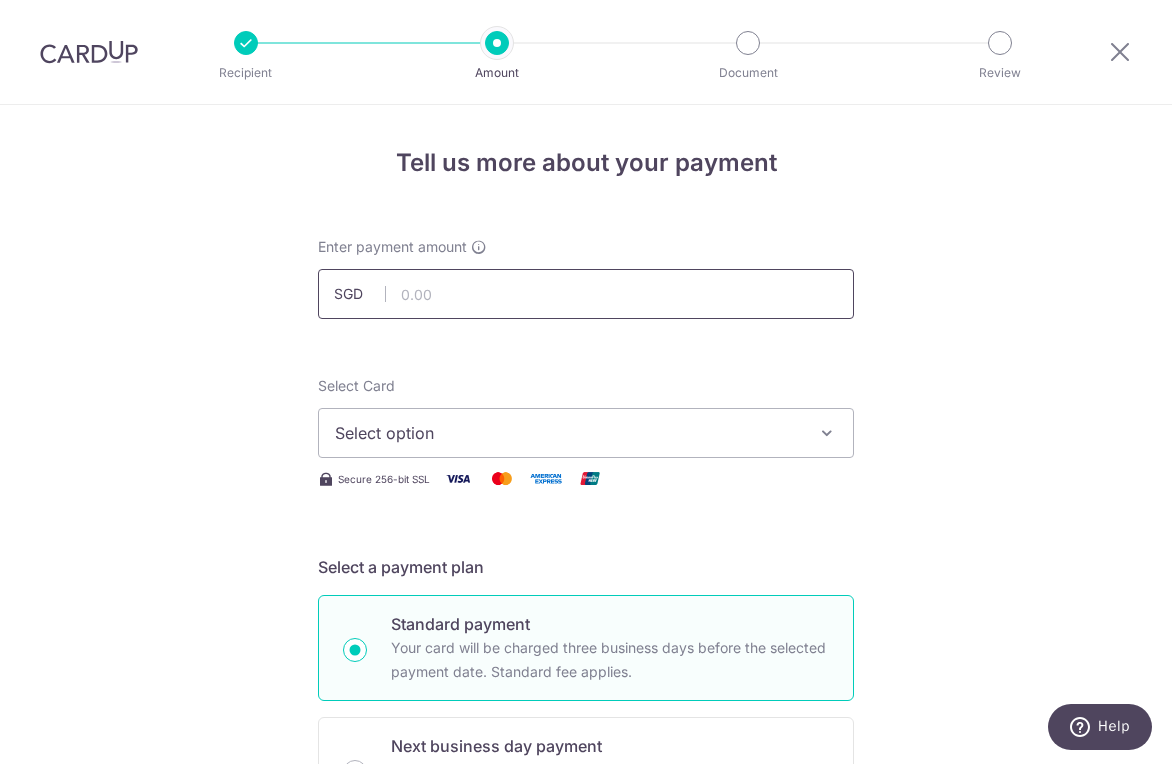 click at bounding box center [586, 294] 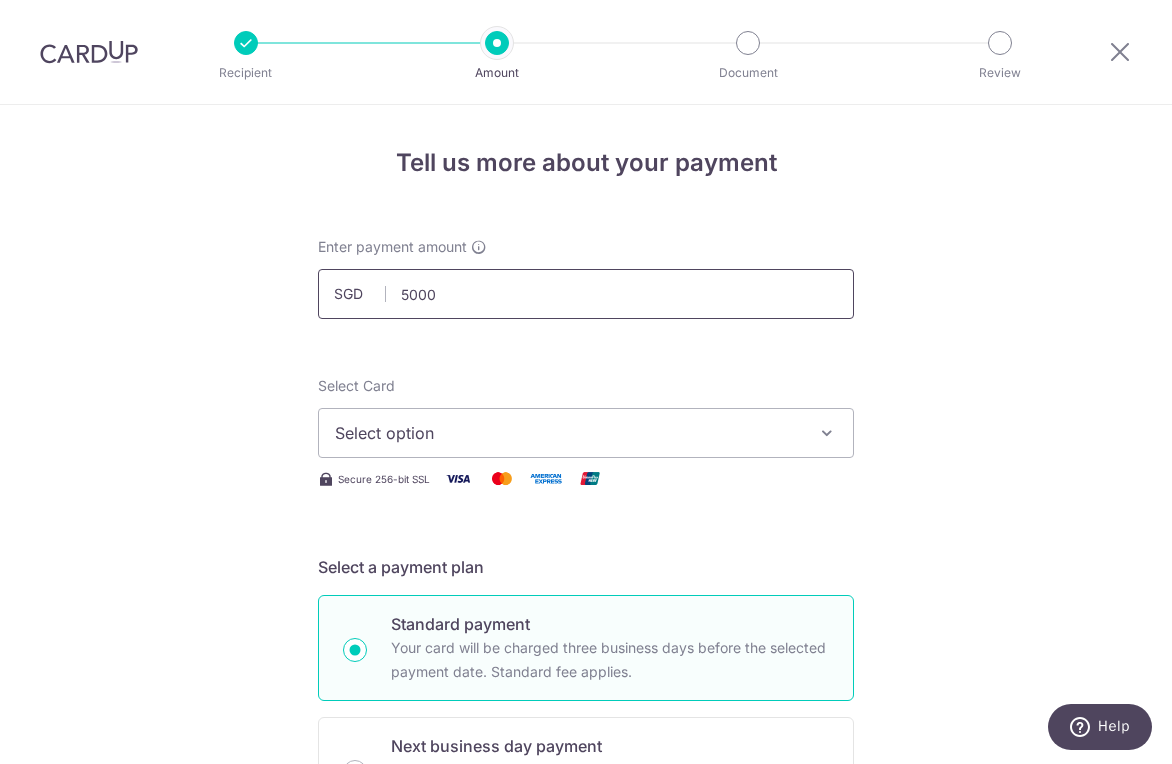 type on "5,000.00" 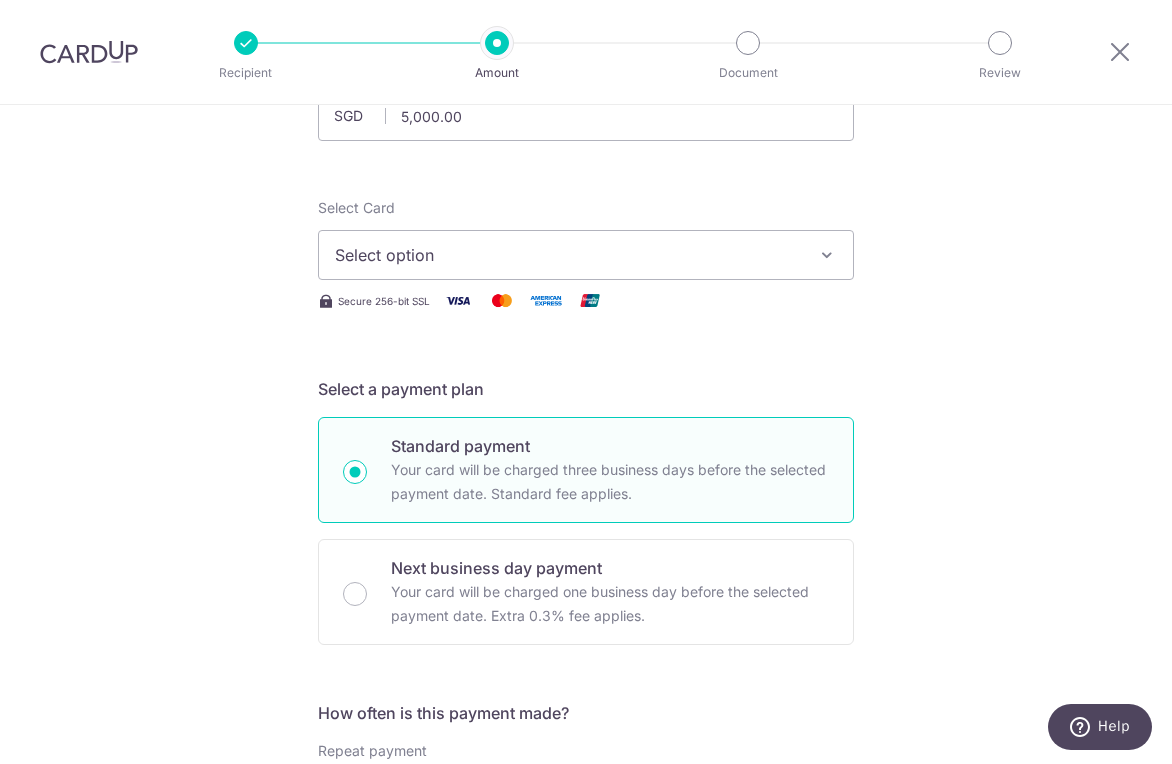 scroll, scrollTop: 335, scrollLeft: 0, axis: vertical 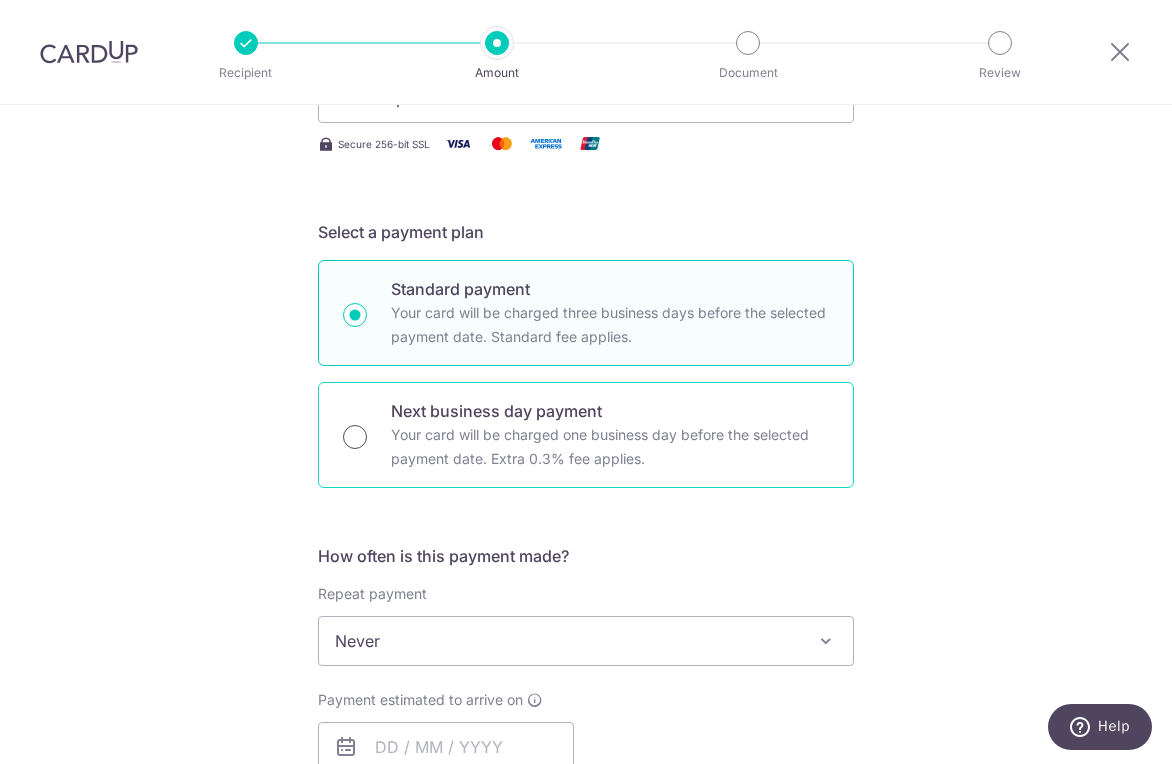click on "Next business day payment
Your card will be charged one business day before the selected payment date. Extra 0.3% fee applies." at bounding box center [355, 437] 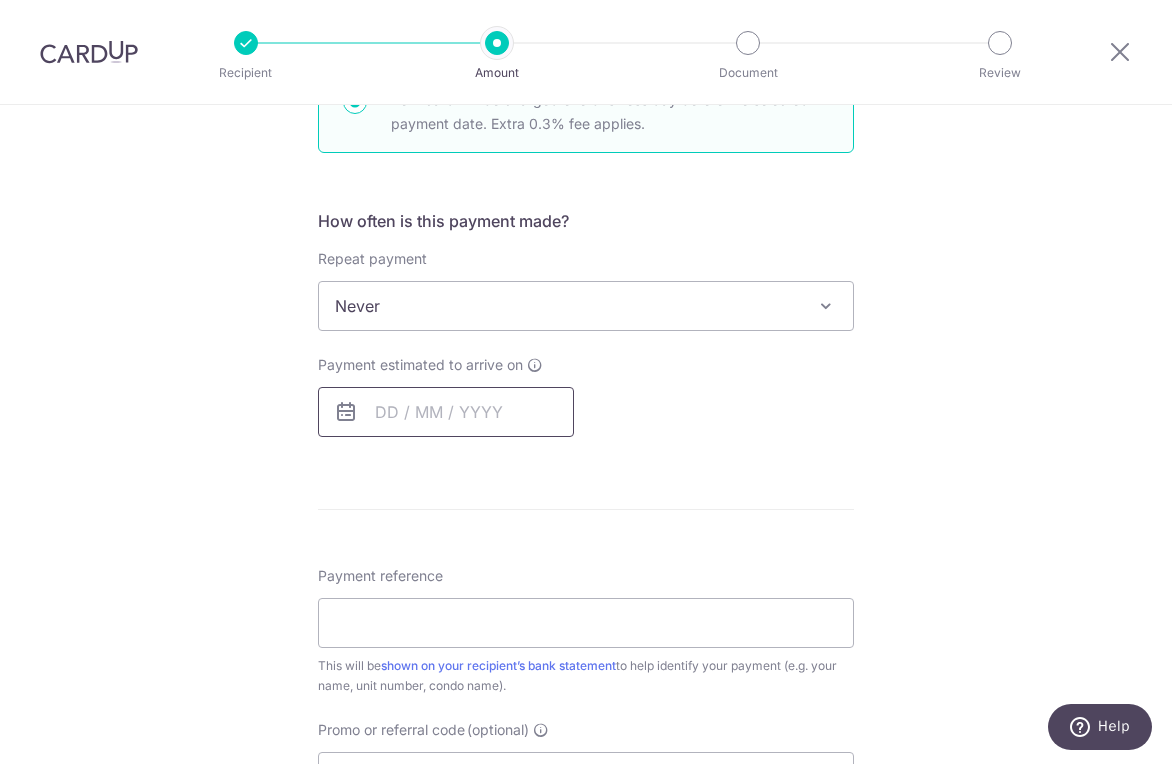 scroll, scrollTop: 672, scrollLeft: 0, axis: vertical 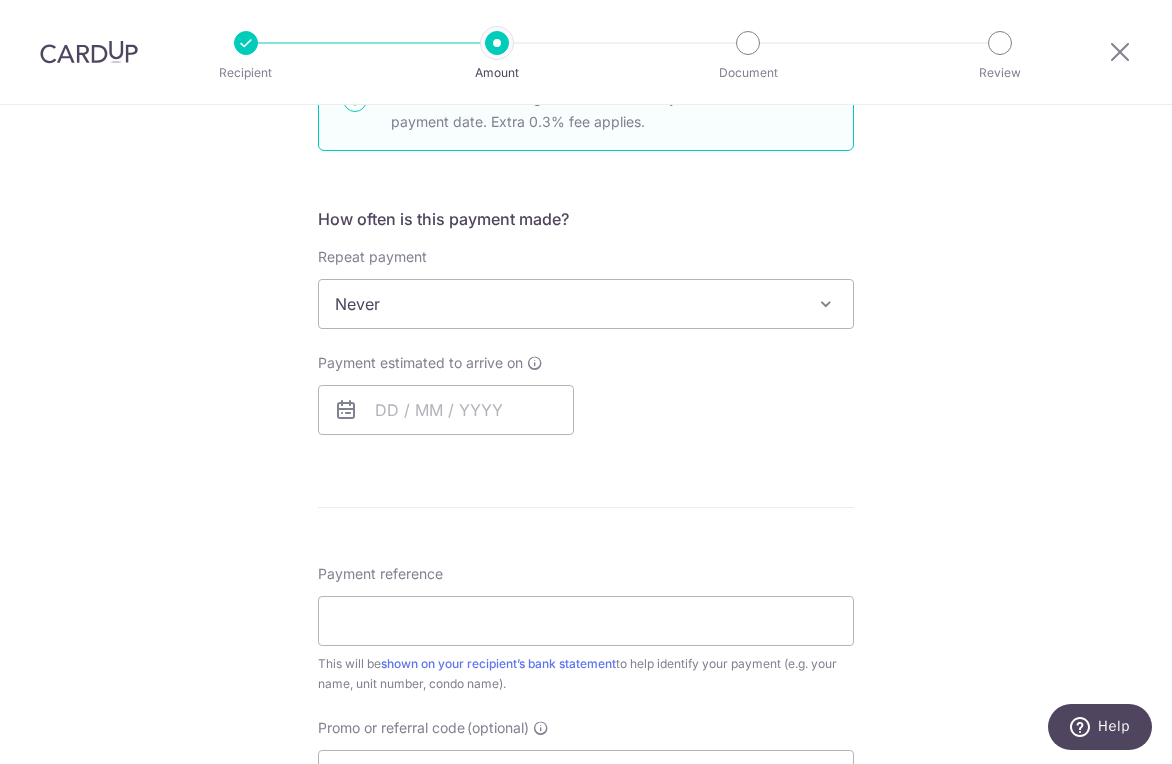 click on "How often is this payment made?
Repeat payment
Never
Every week
Every month
Every quarter
Every half a year Never
To set up monthly income tax payments on CardUp, please ensure the following:     Keep GIRO active   First payment through GIRO   Limit of 11 months scheduling   Upload Notice of Assessment    For more details, refer to this guide:  CardUp Help - Monthly Income Tax Payments
Payment estimated to arrive on
Your card will be charged on   for the first payment
* If your payment is funded by  9:00am SGT on Friday 11/07/2025
11/07/2025
No. of Payments" at bounding box center [586, 329] 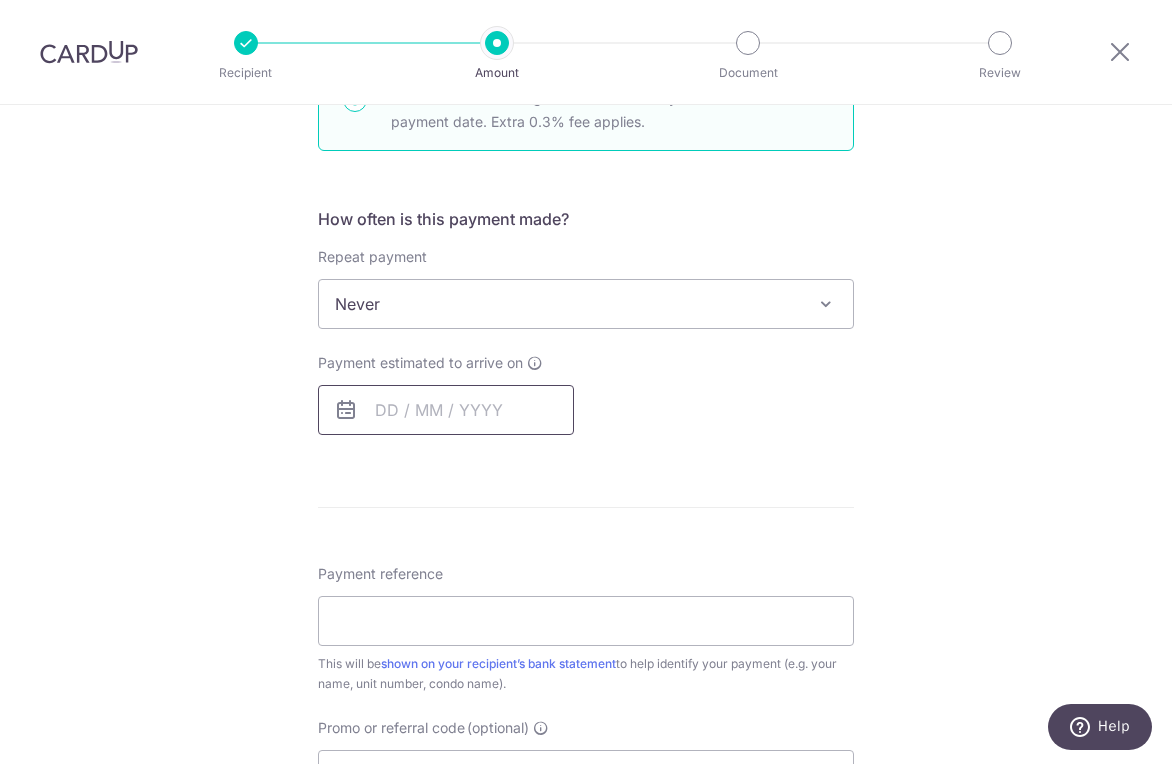 click at bounding box center (446, 410) 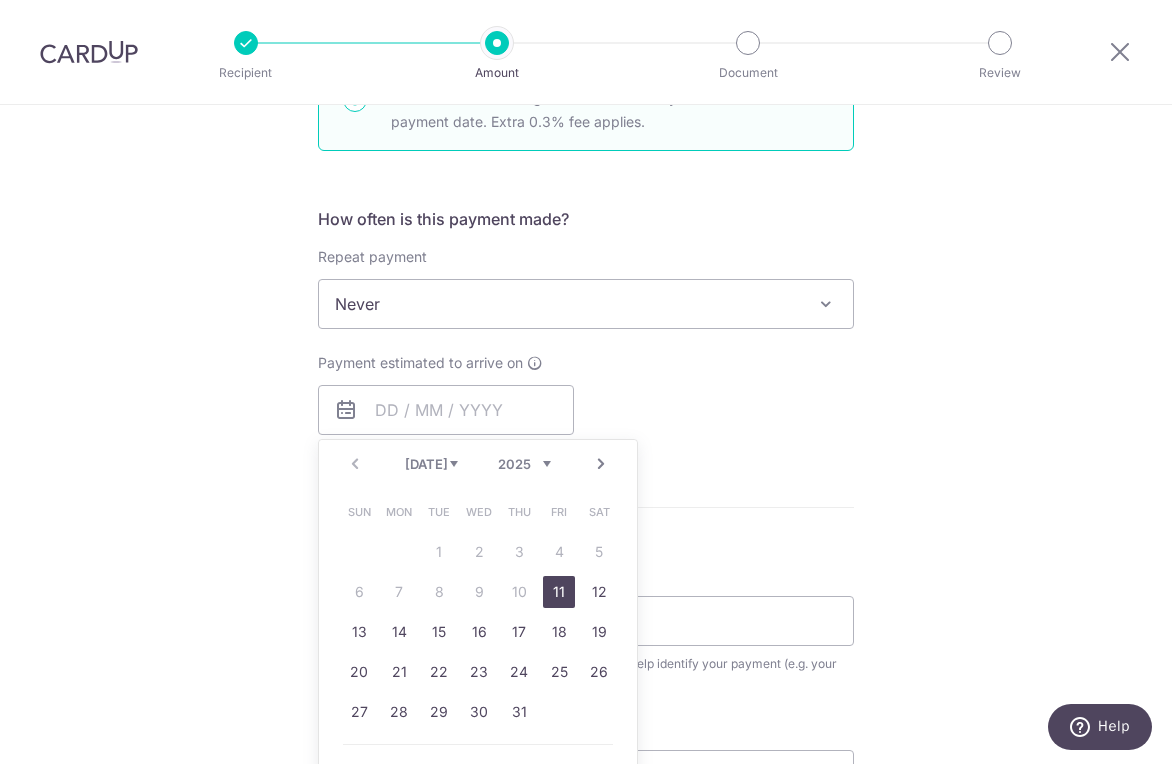 click on "11" at bounding box center [559, 592] 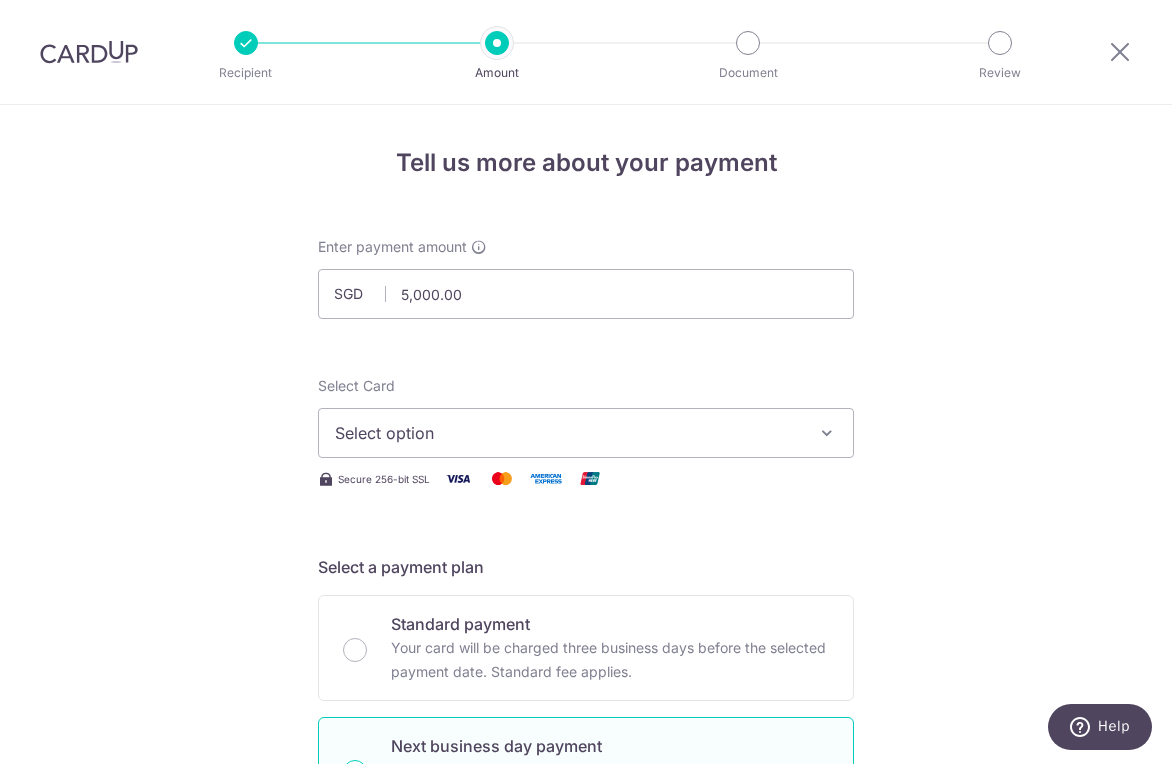 scroll, scrollTop: 0, scrollLeft: 0, axis: both 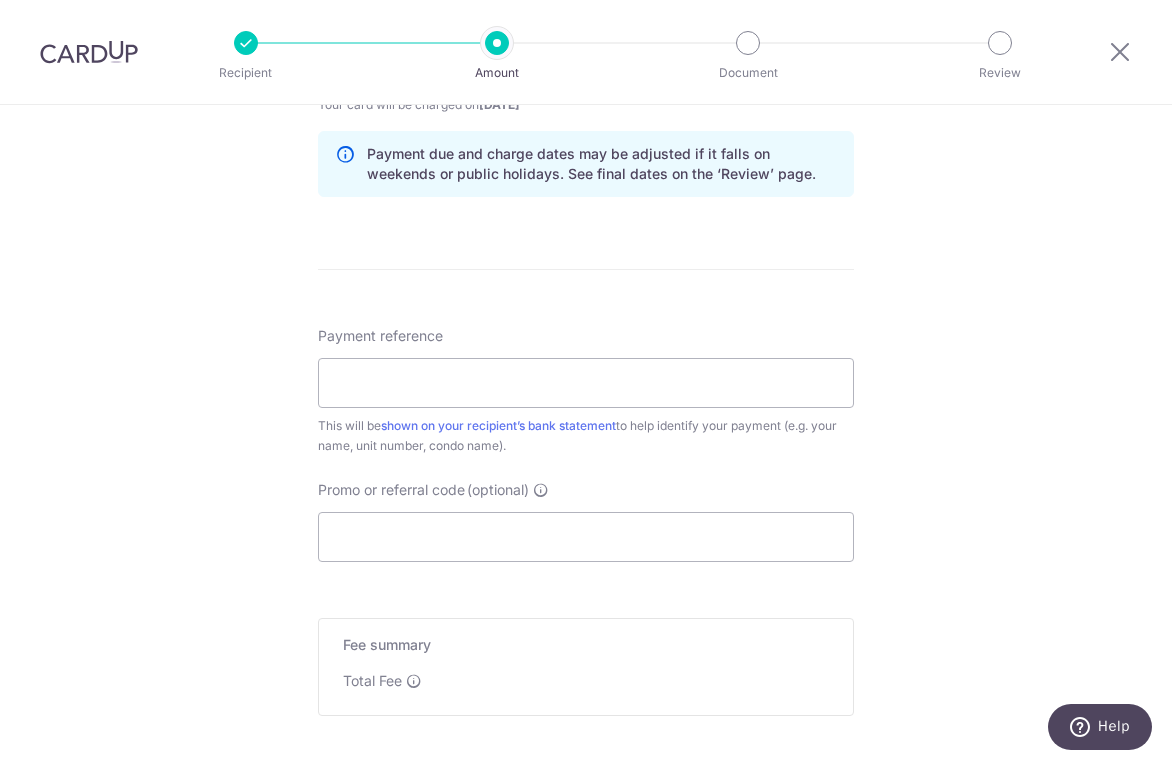 click on "Tell us more about your payment
Enter payment amount
SGD
5,000.00
5000.00
Select Card
Select option
Add credit card
Your Cards
**** 1004
**** 3000
**** 1000
**** 4032
**** 1007
**** 6167
**** 1004
**** 1008
Secure 256-bit SSL" at bounding box center [586, 28] 